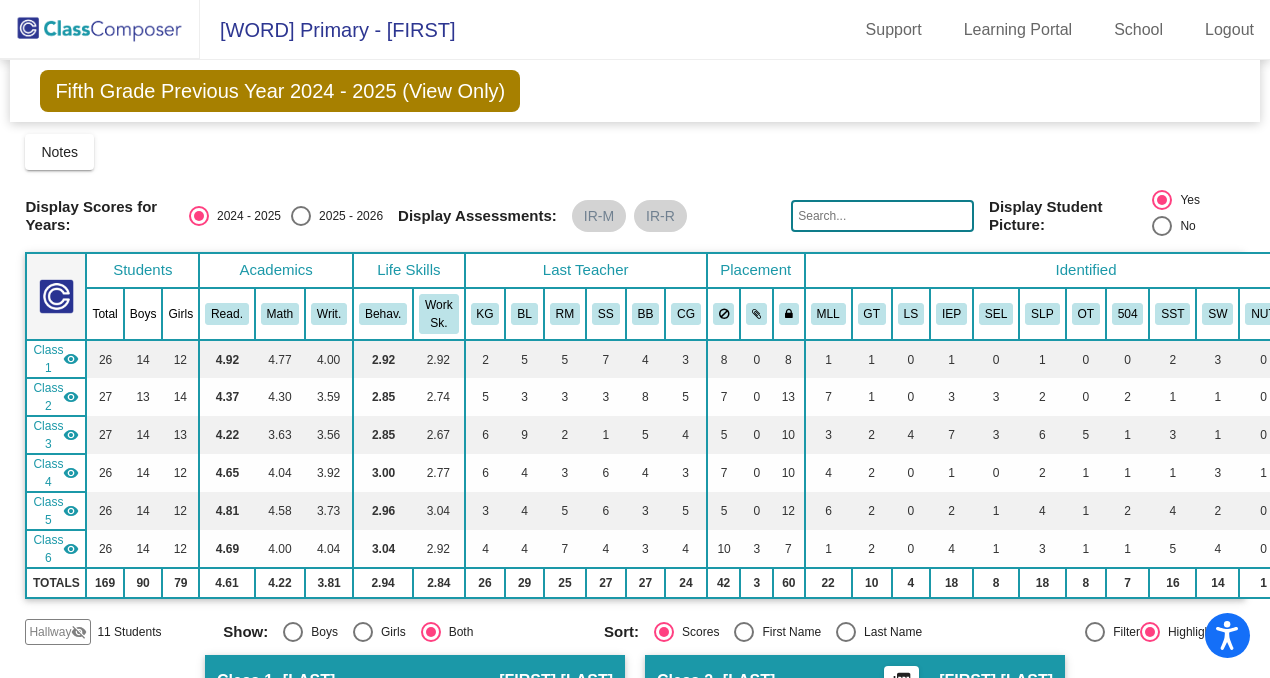 scroll, scrollTop: 0, scrollLeft: 0, axis: both 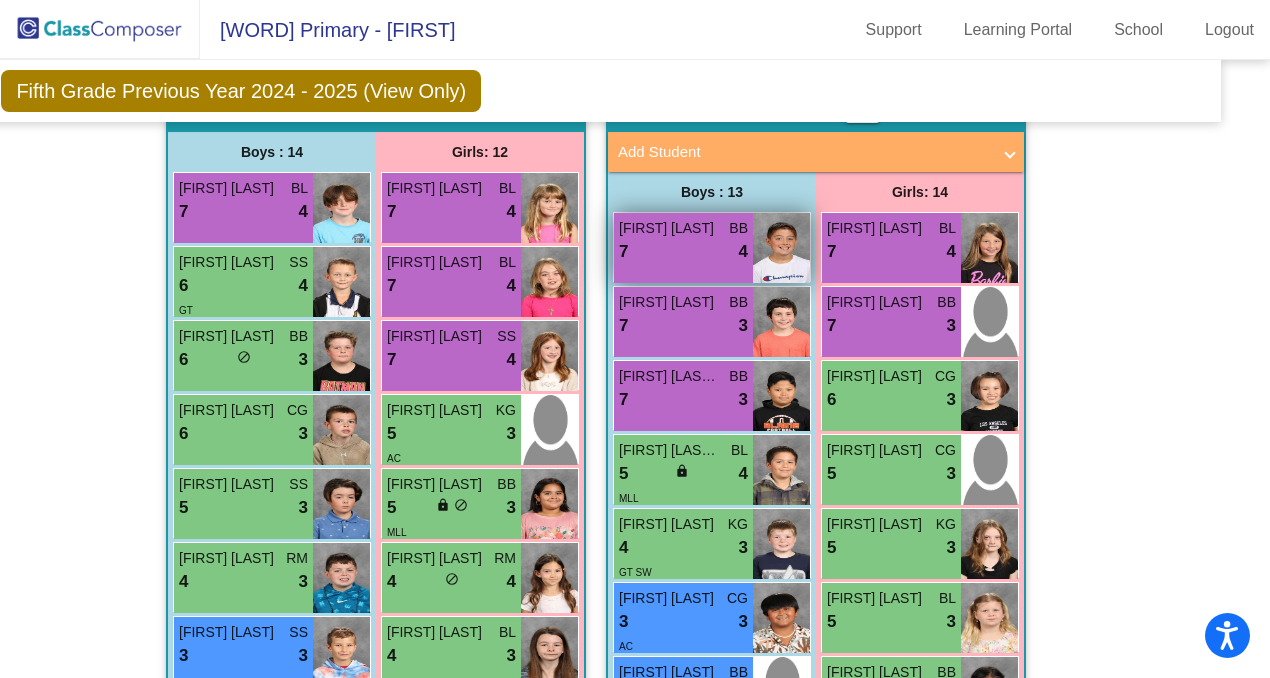 click on "PAXTON MACY BB 7 lock do_not_disturb_alt 4" at bounding box center (683, 248) 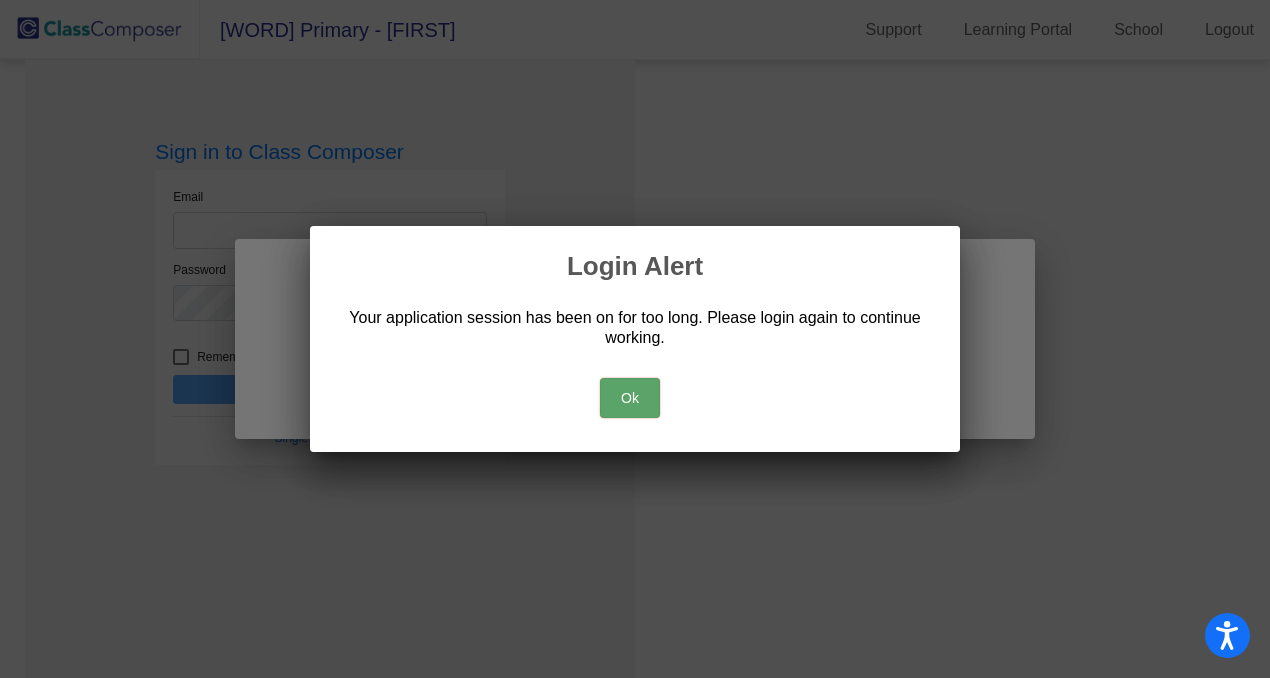 scroll, scrollTop: 0, scrollLeft: 0, axis: both 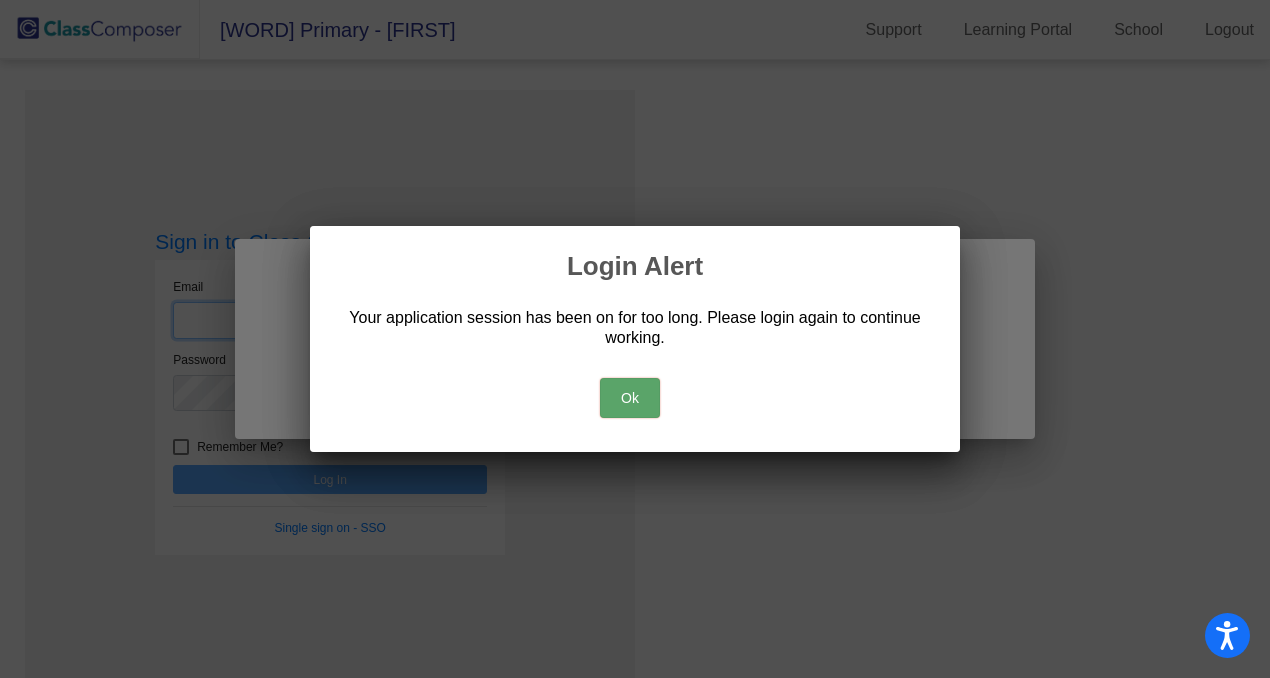 type on "tudman@blainesd.org" 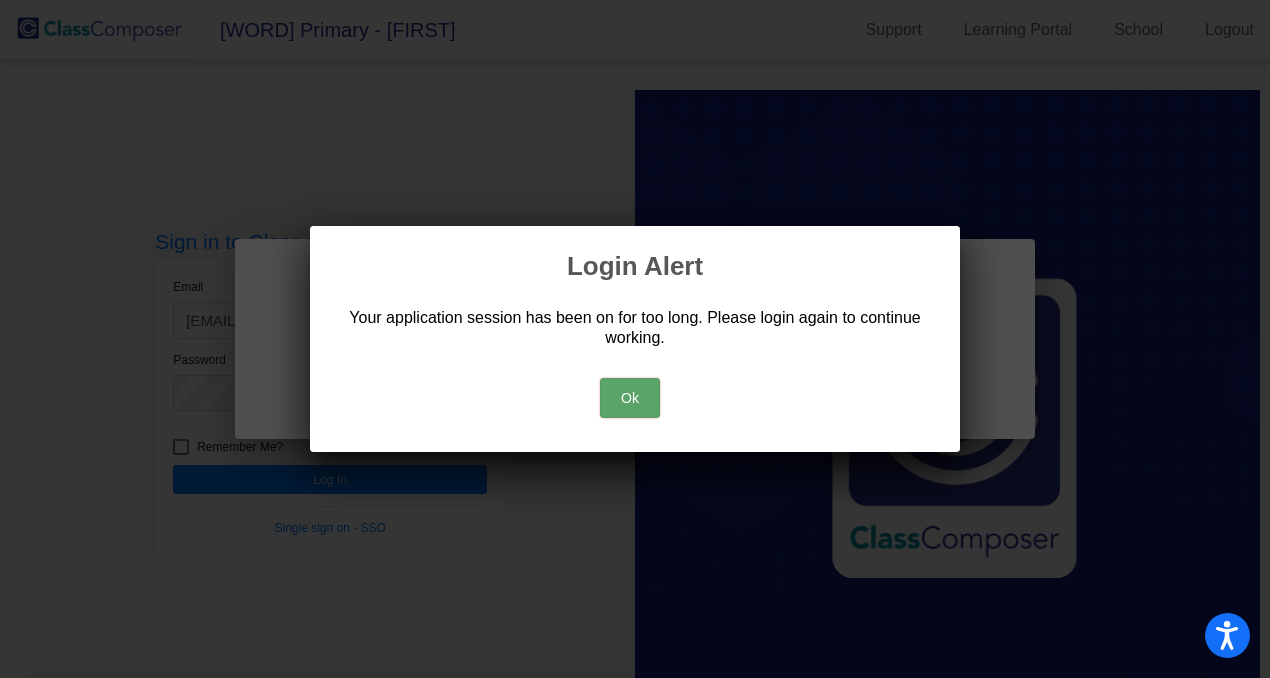 click on "Ok" at bounding box center [630, 398] 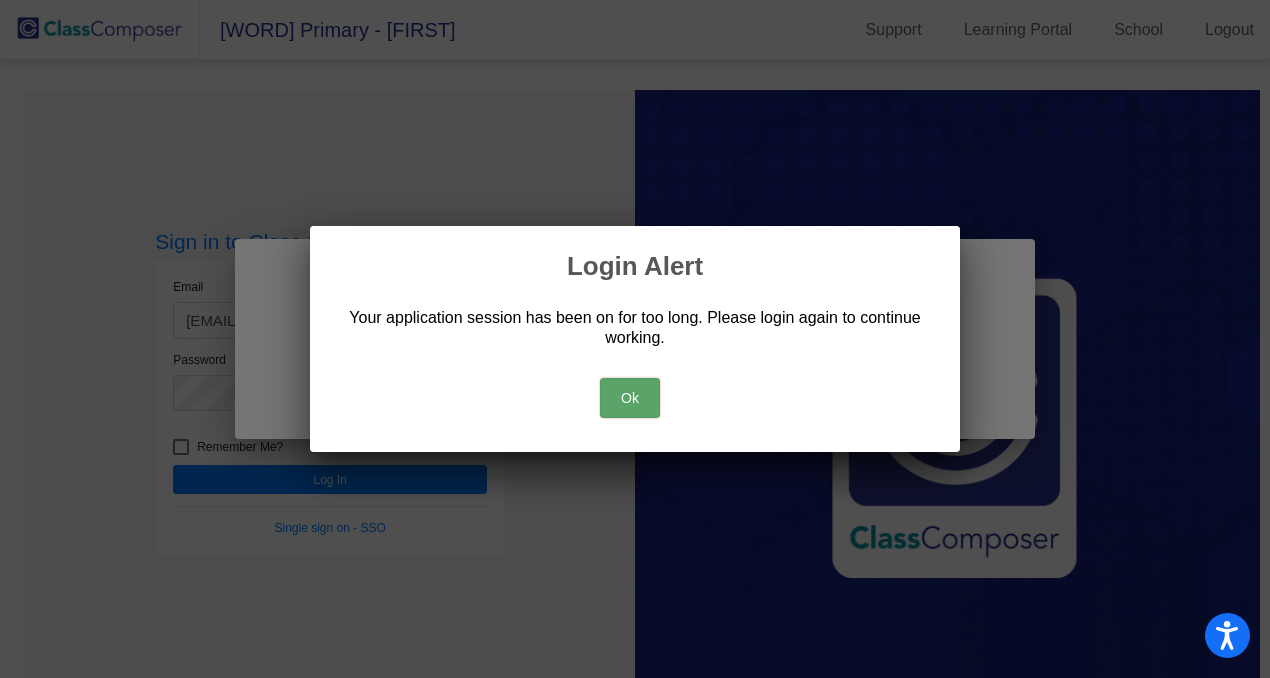click on "Ok" at bounding box center [630, 398] 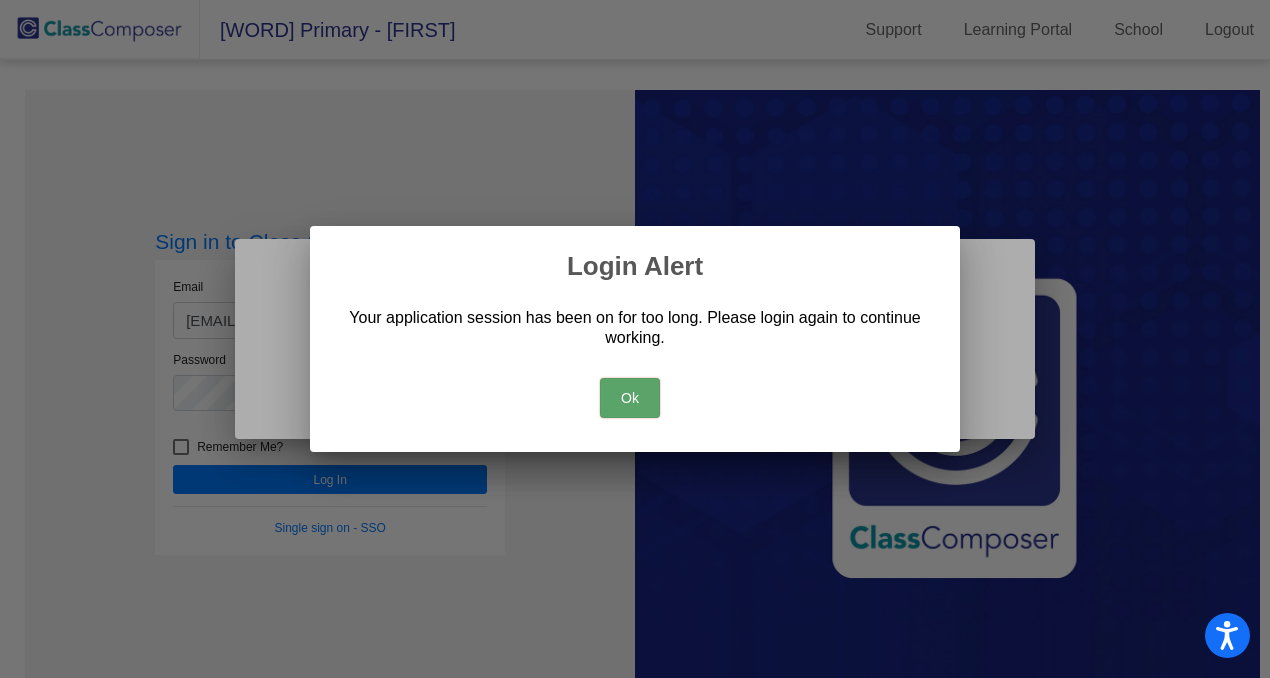 click on "Ok" at bounding box center [630, 398] 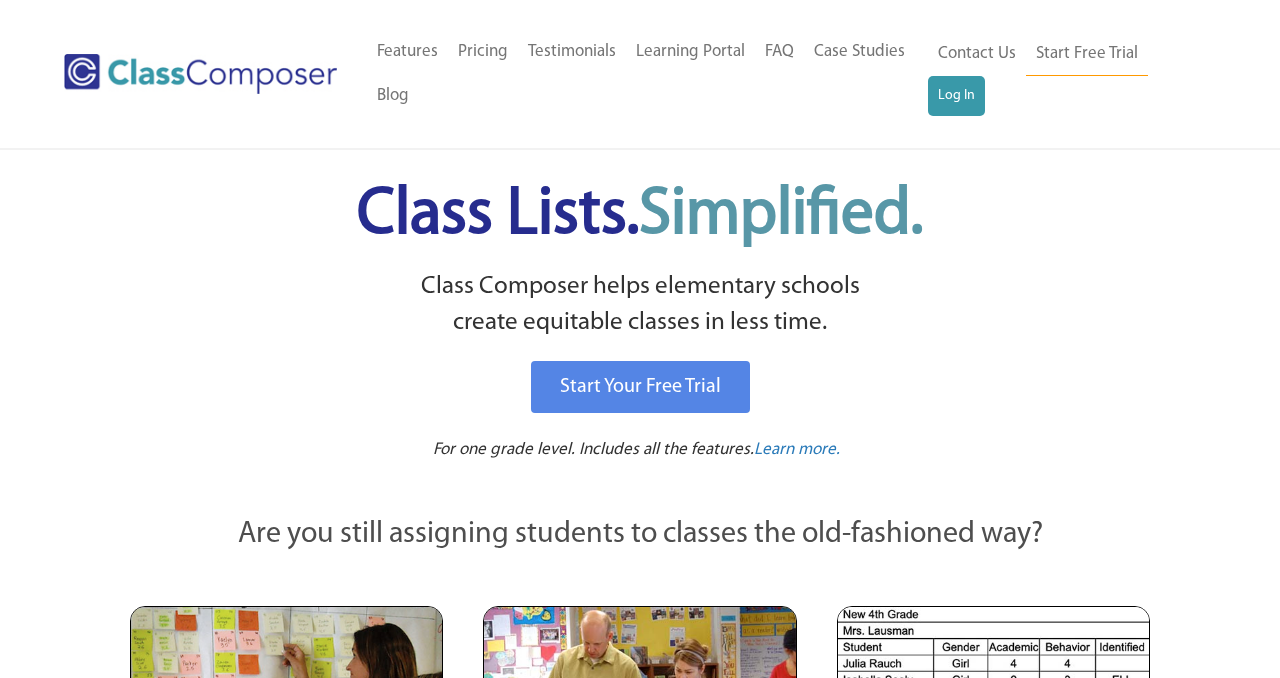 scroll, scrollTop: 0, scrollLeft: 0, axis: both 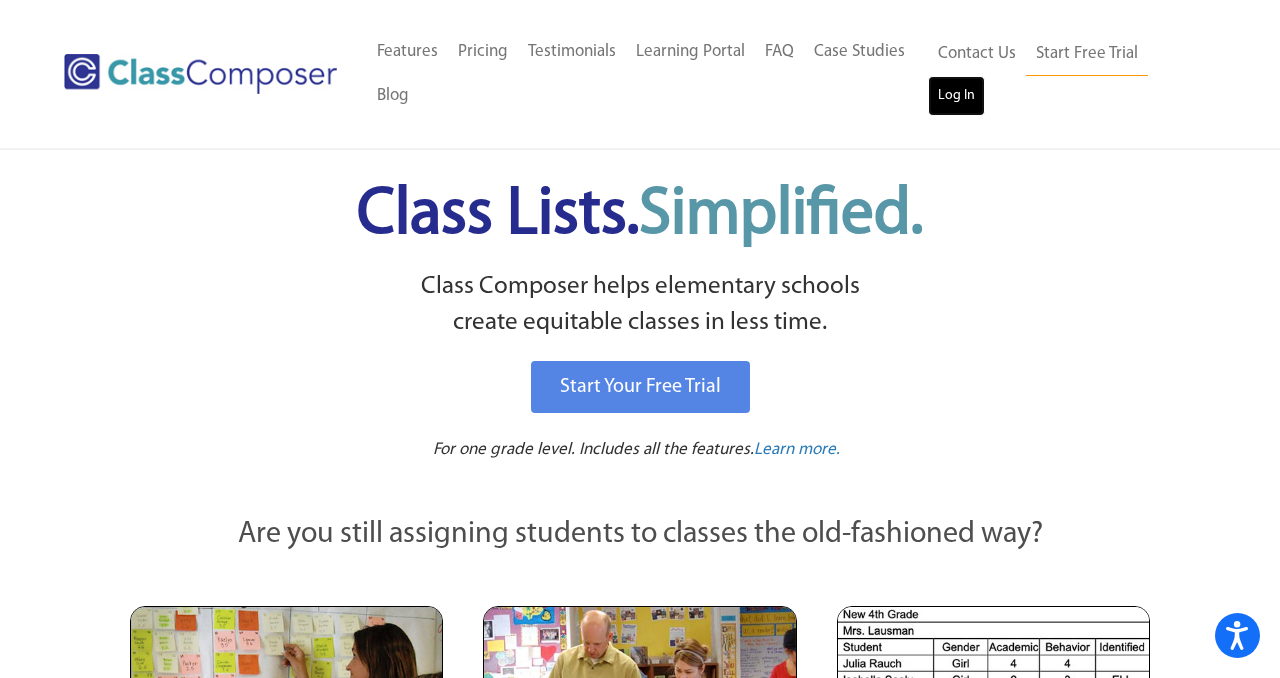 click on "Log In" at bounding box center [956, 96] 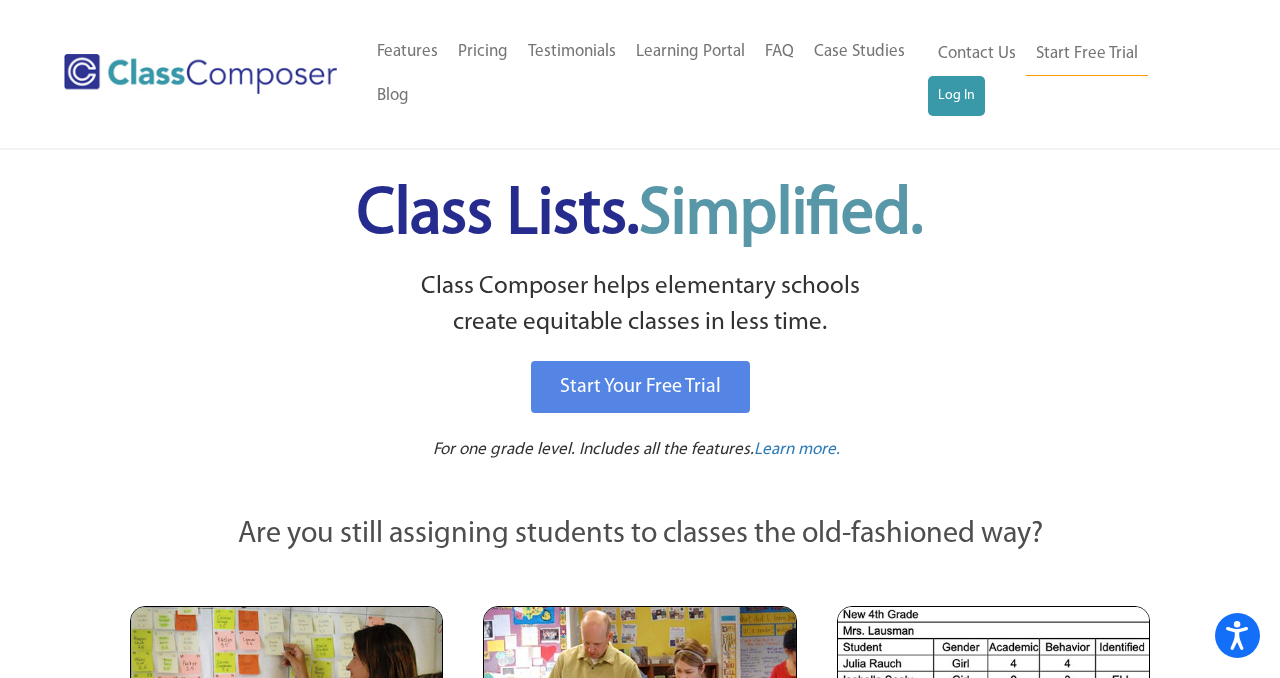 click on "Class Lists.  Simplified." at bounding box center (640, 215) 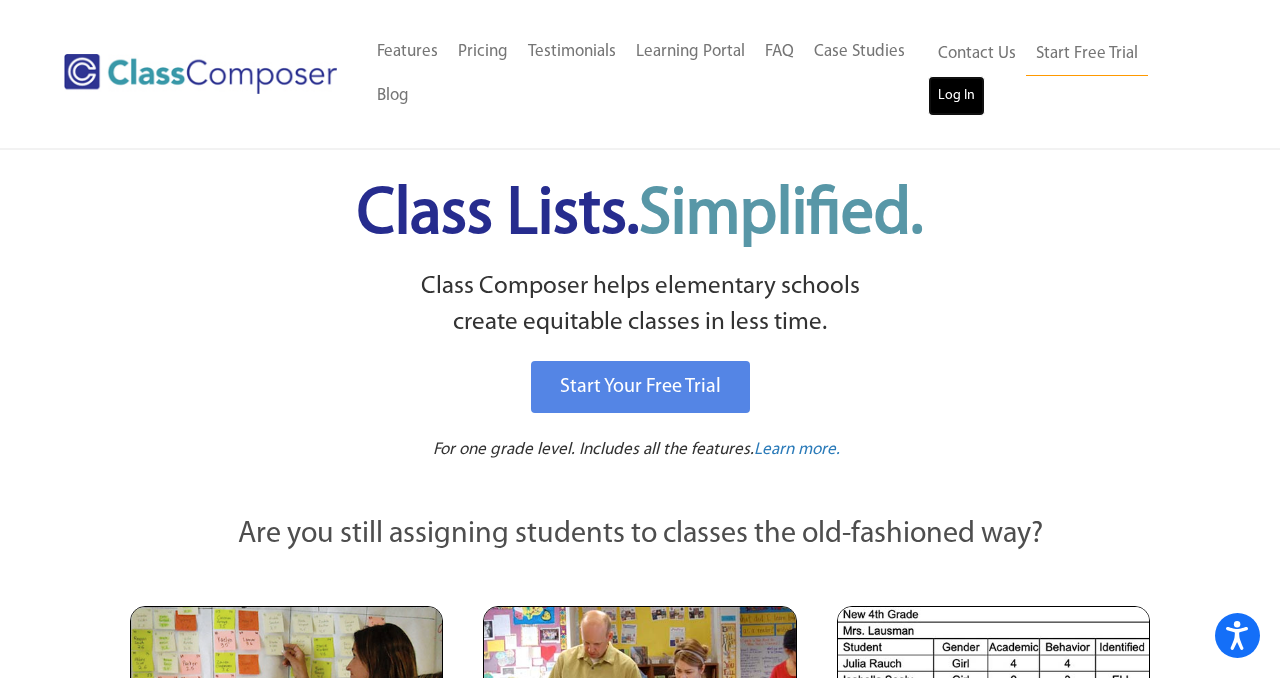 click on "Log In" at bounding box center (956, 96) 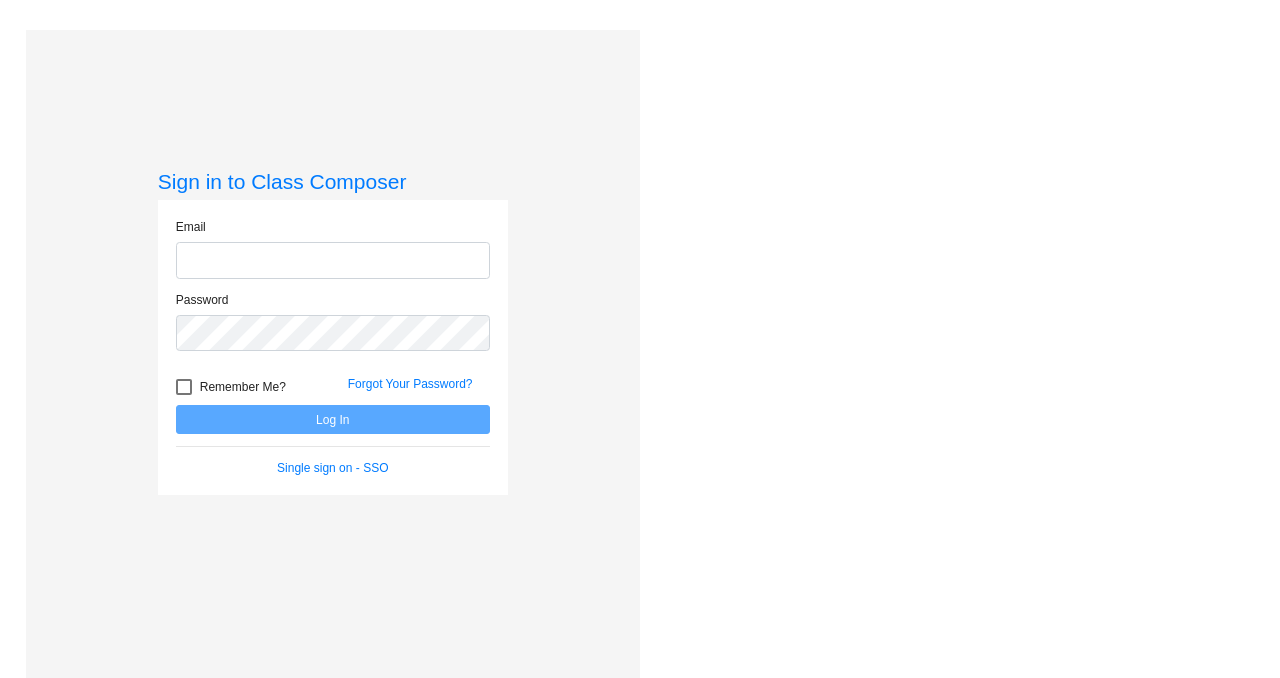 scroll, scrollTop: 0, scrollLeft: 0, axis: both 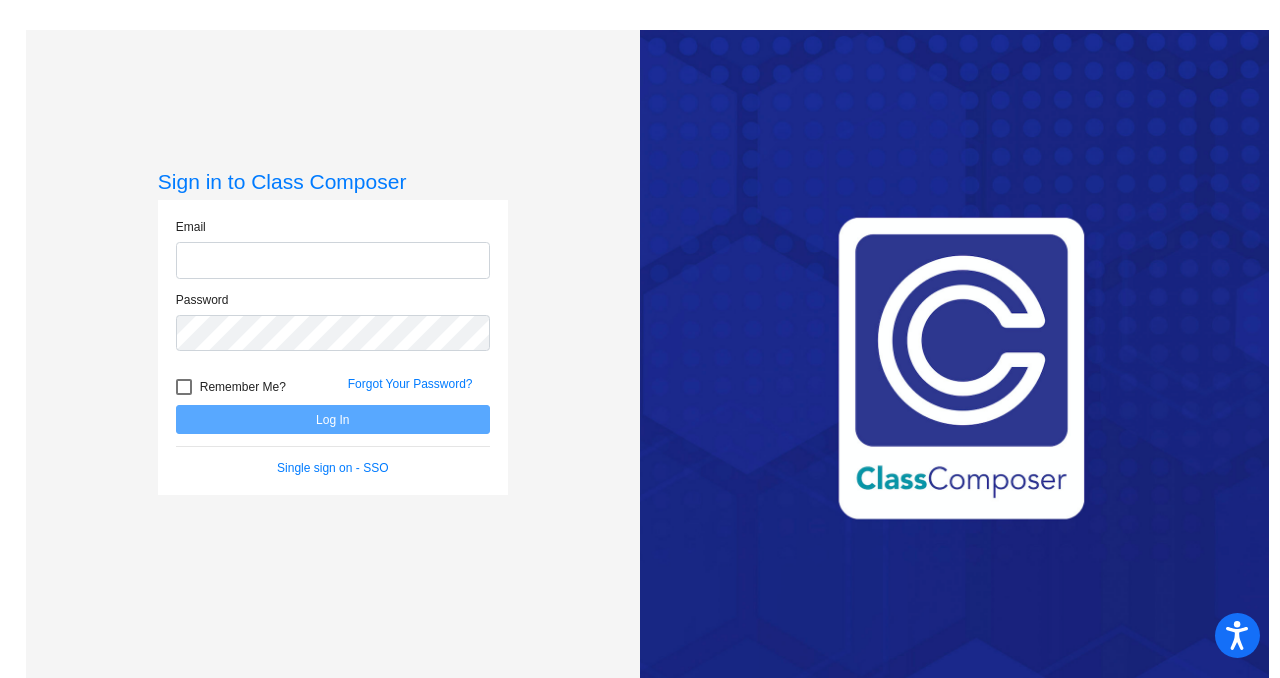 type on "[EMAIL]" 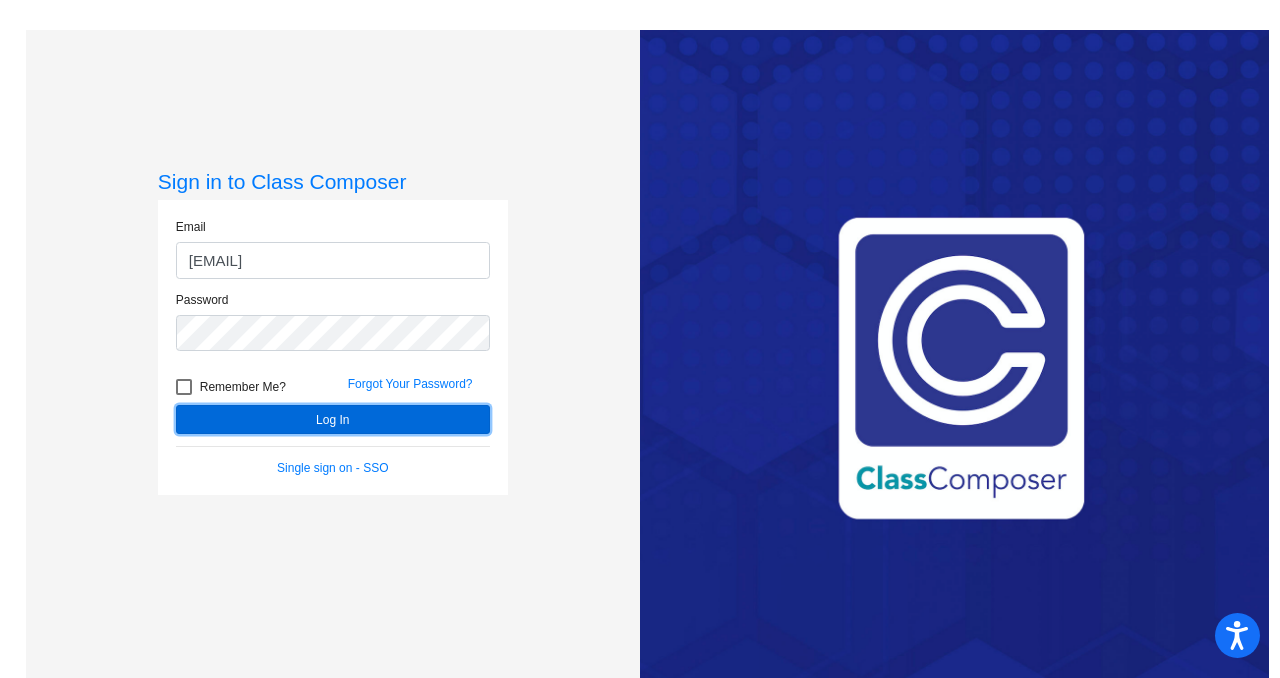 click on "Log In" 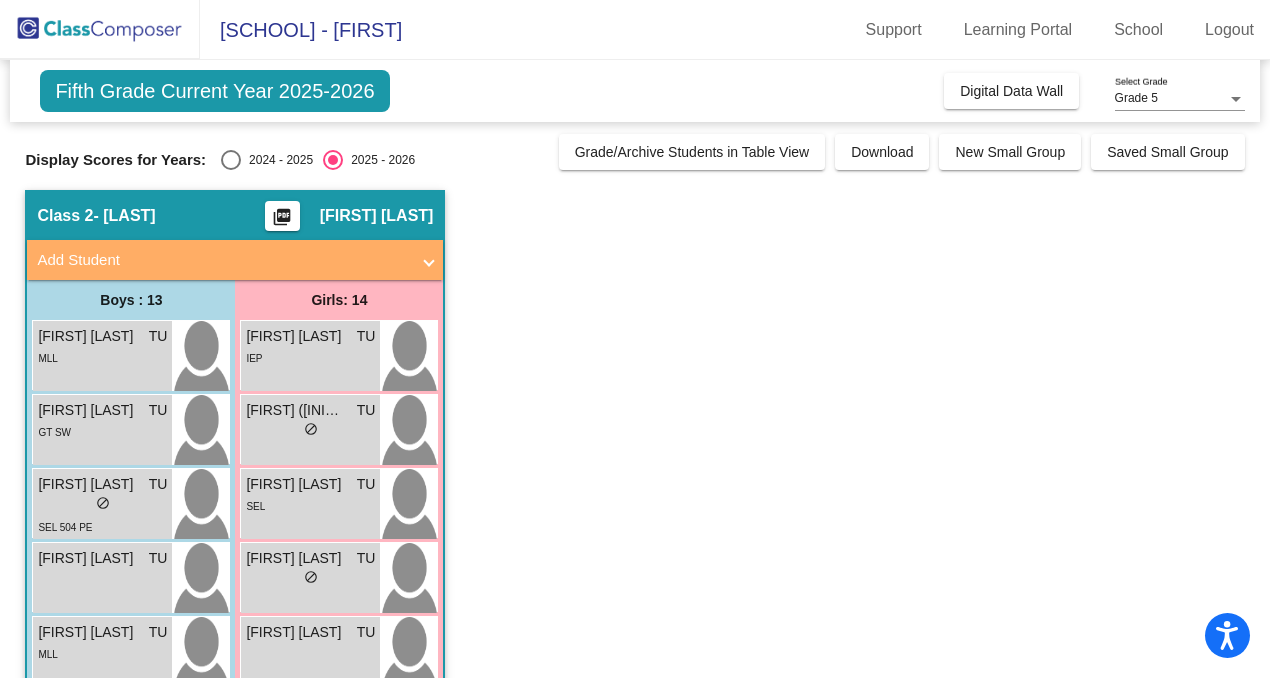 click at bounding box center (231, 160) 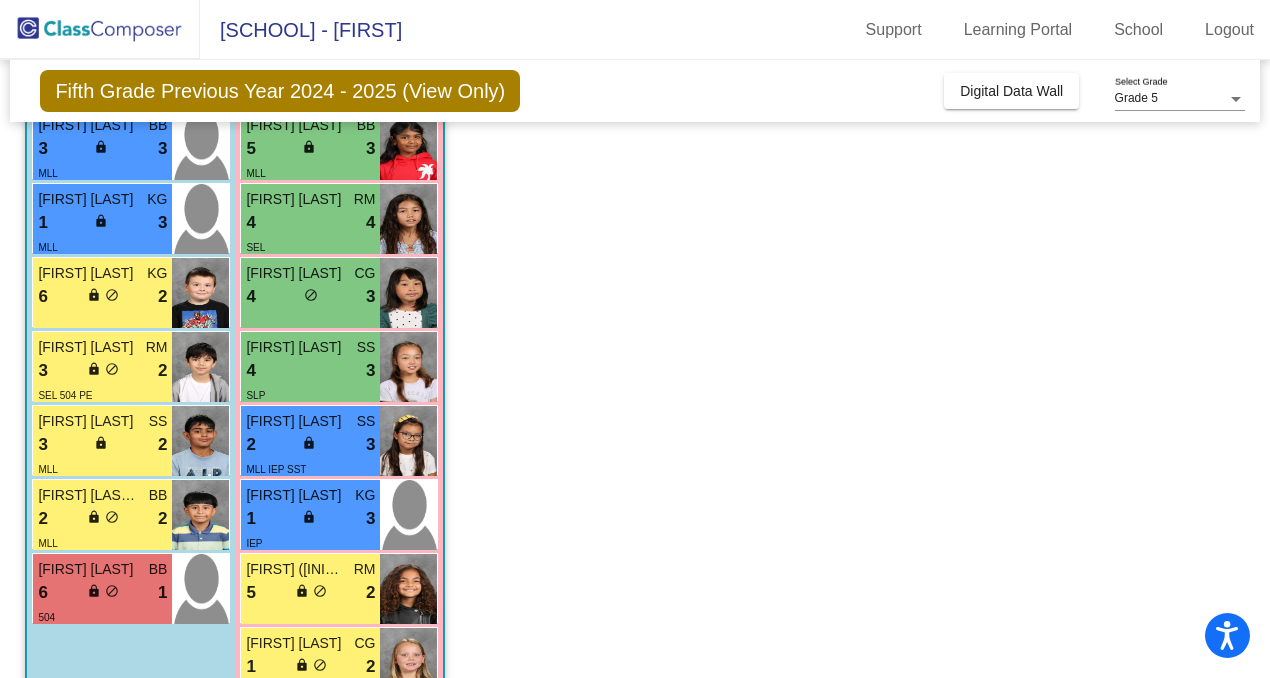 scroll, scrollTop: 688, scrollLeft: 0, axis: vertical 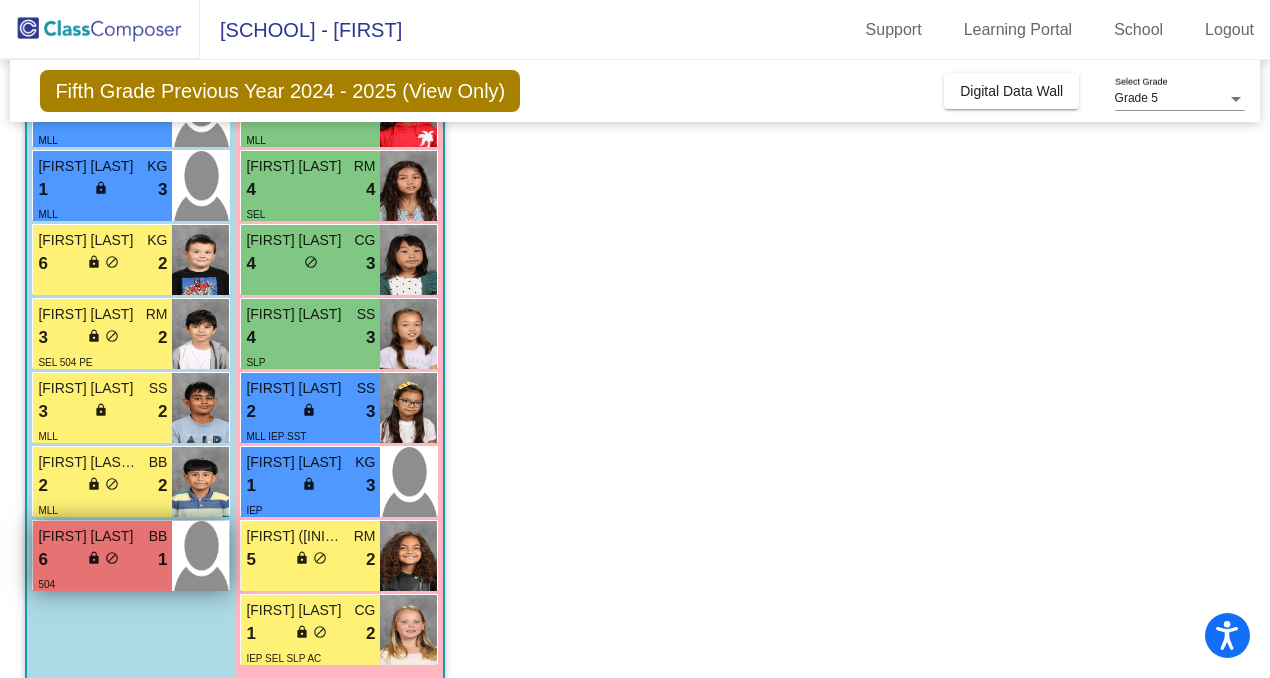 click on "504" at bounding box center [102, 583] 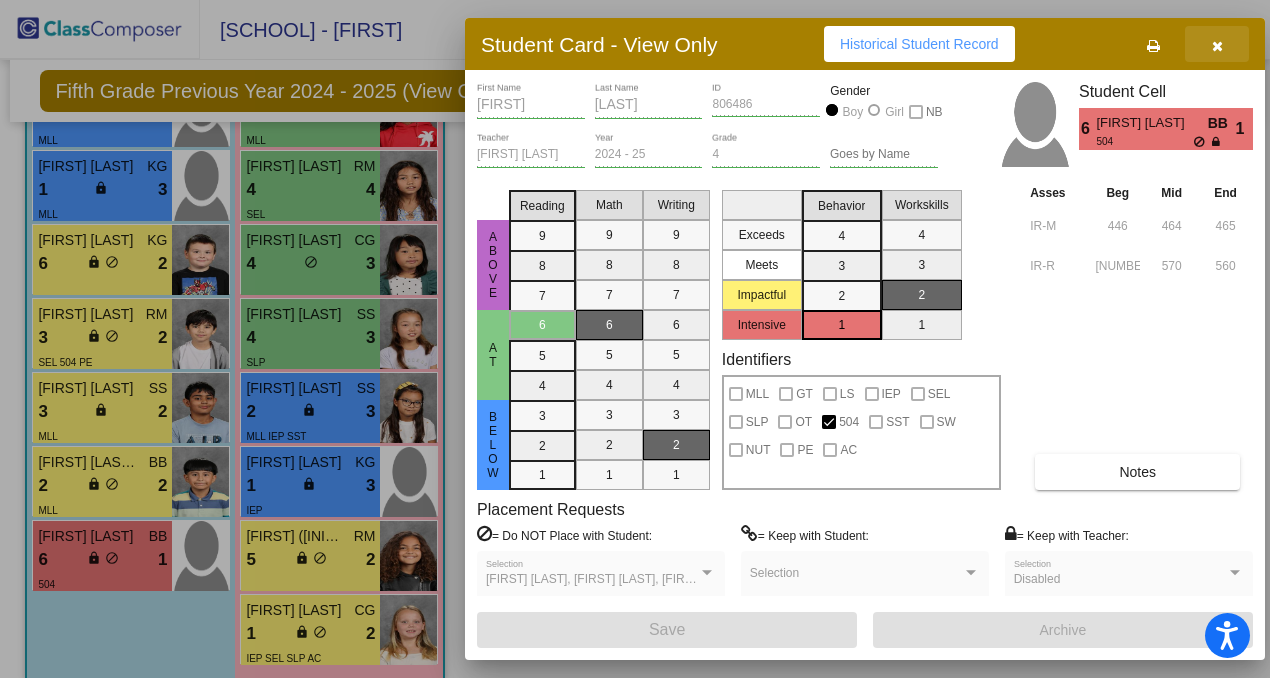 click at bounding box center (1217, 44) 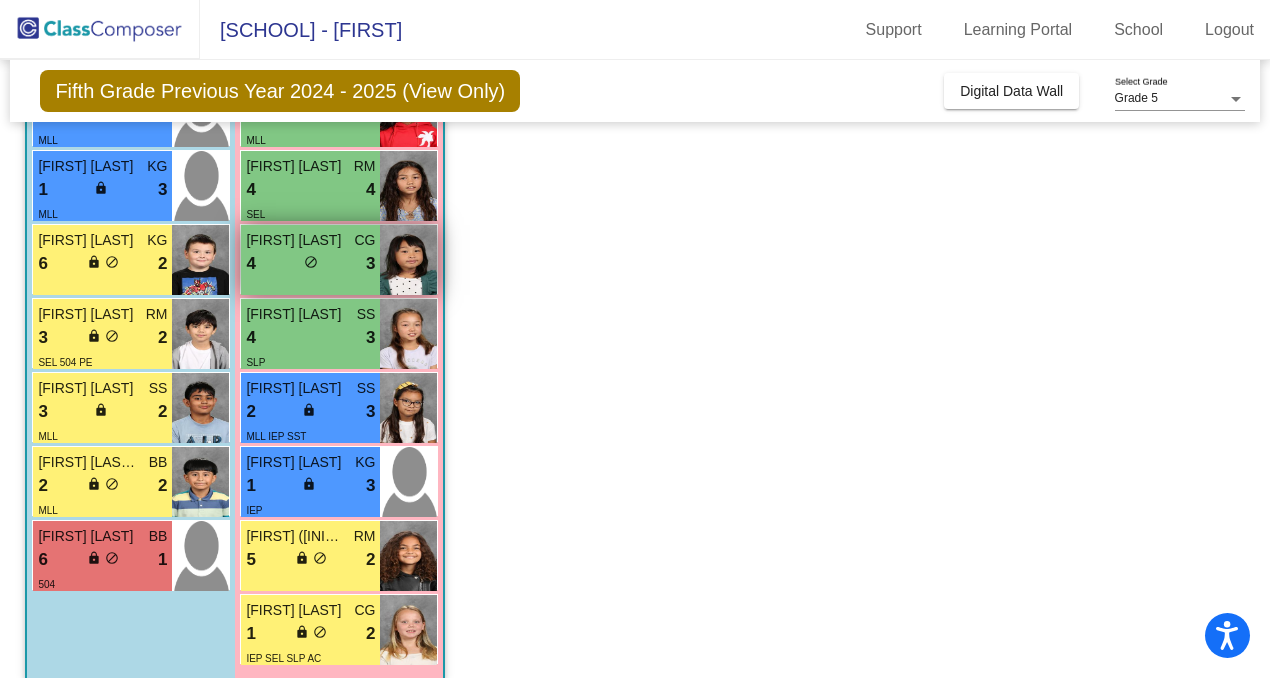 click on "4 lock do_not_disturb_alt 3" at bounding box center (310, 264) 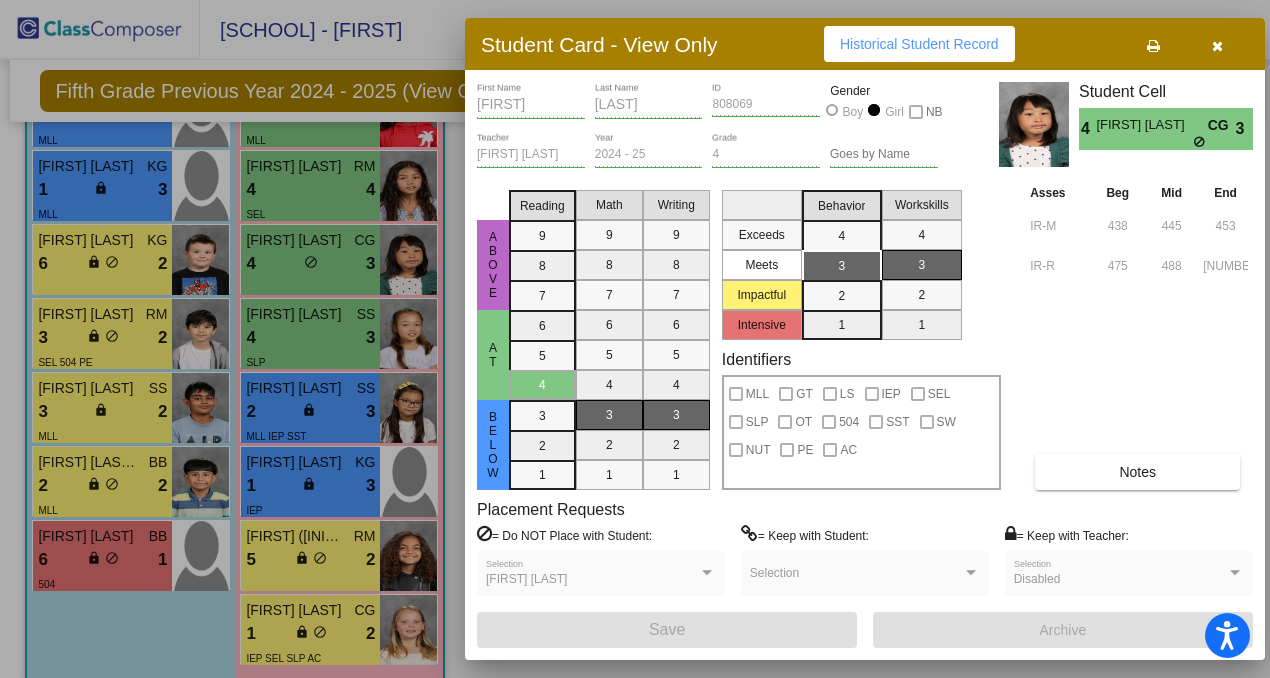 click at bounding box center (1217, 44) 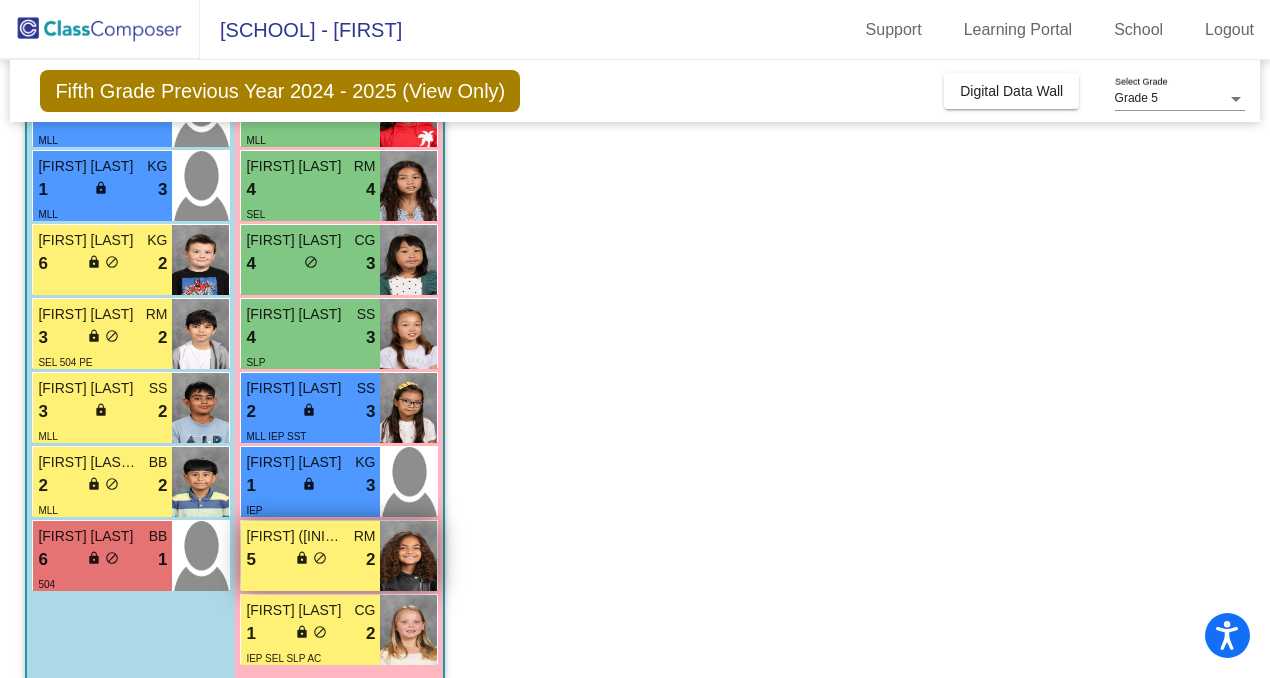 click on "2" at bounding box center [370, 560] 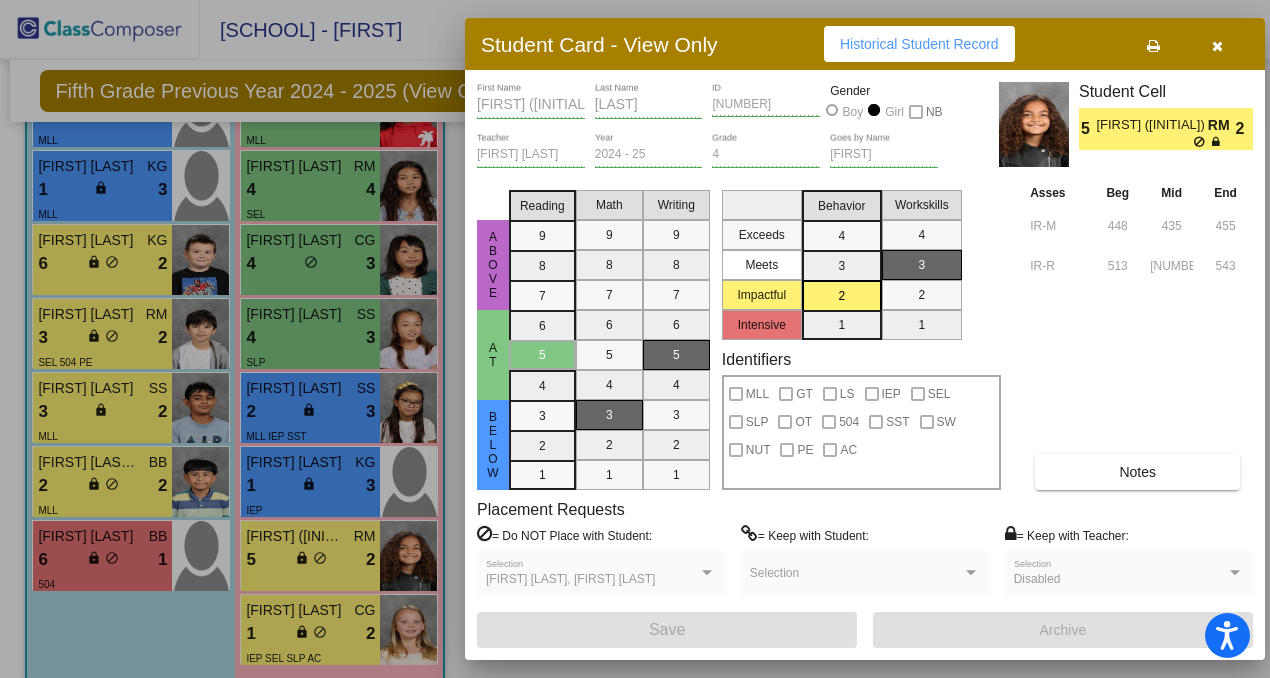 click on "Gabriel Bruner, Keslie Bleak Selection" at bounding box center [601, 578] 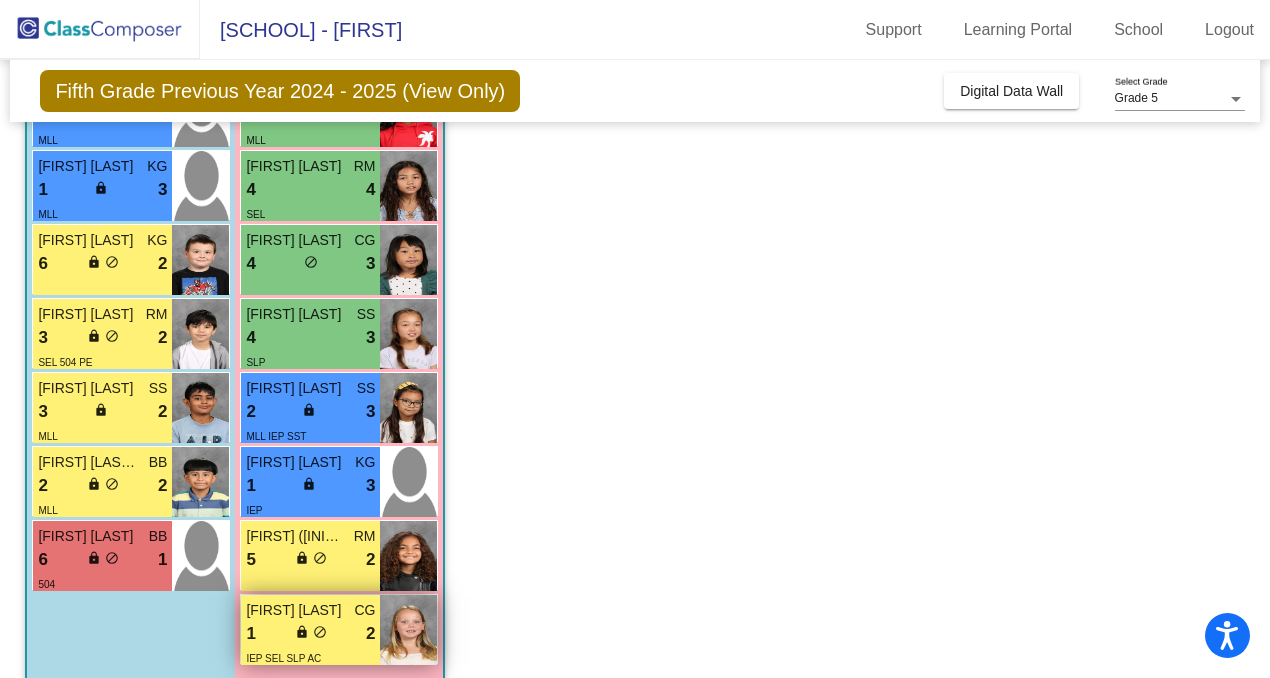 click on "Rylene Debeeld" at bounding box center (296, 610) 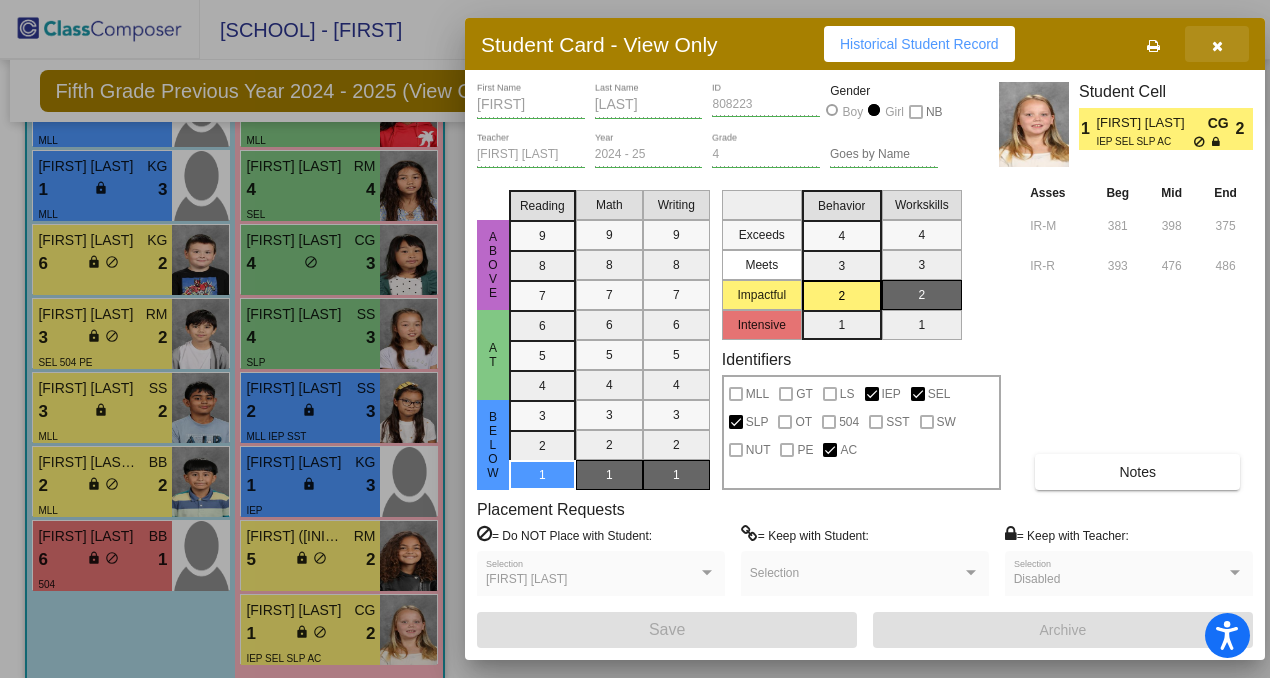 click at bounding box center [1217, 44] 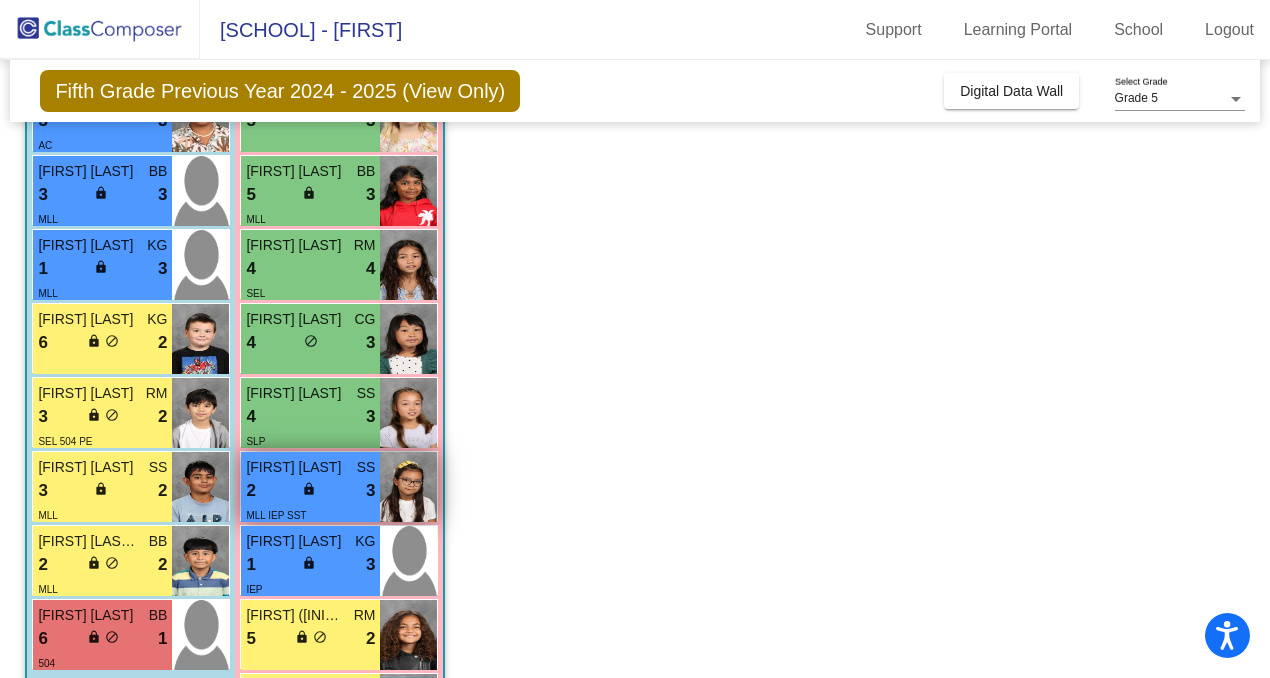 scroll, scrollTop: 607, scrollLeft: 0, axis: vertical 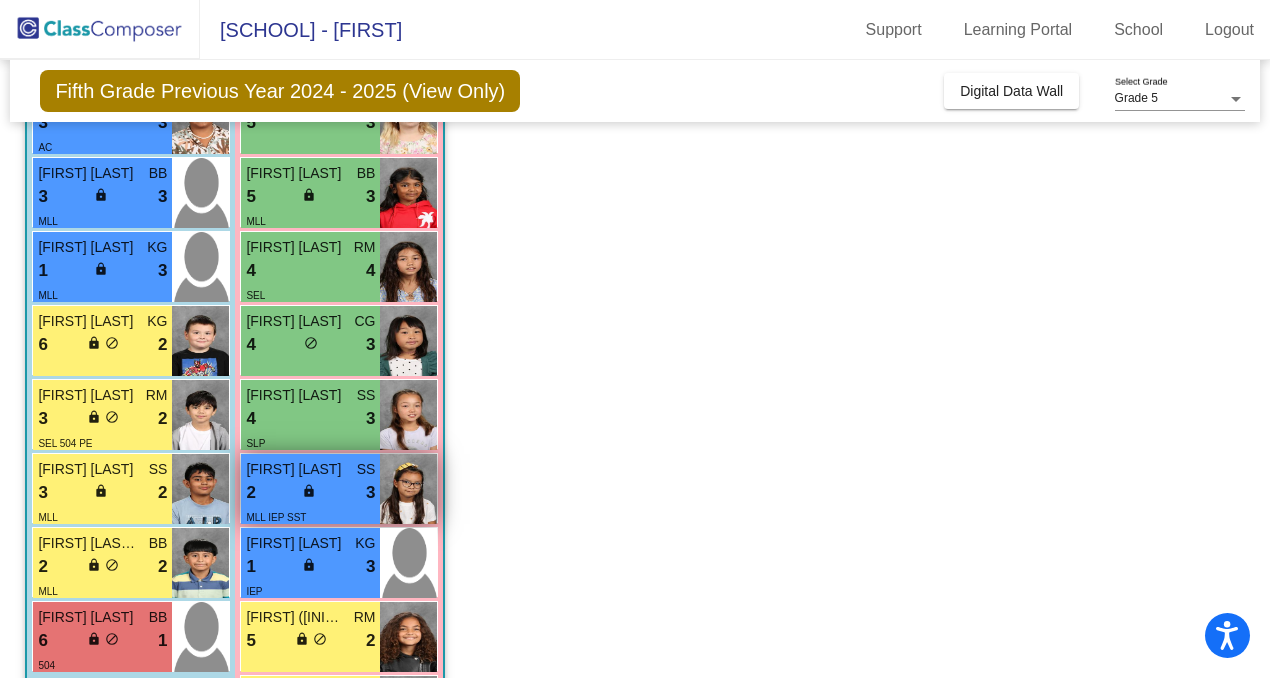 click on "Nala Beltran" at bounding box center [296, 469] 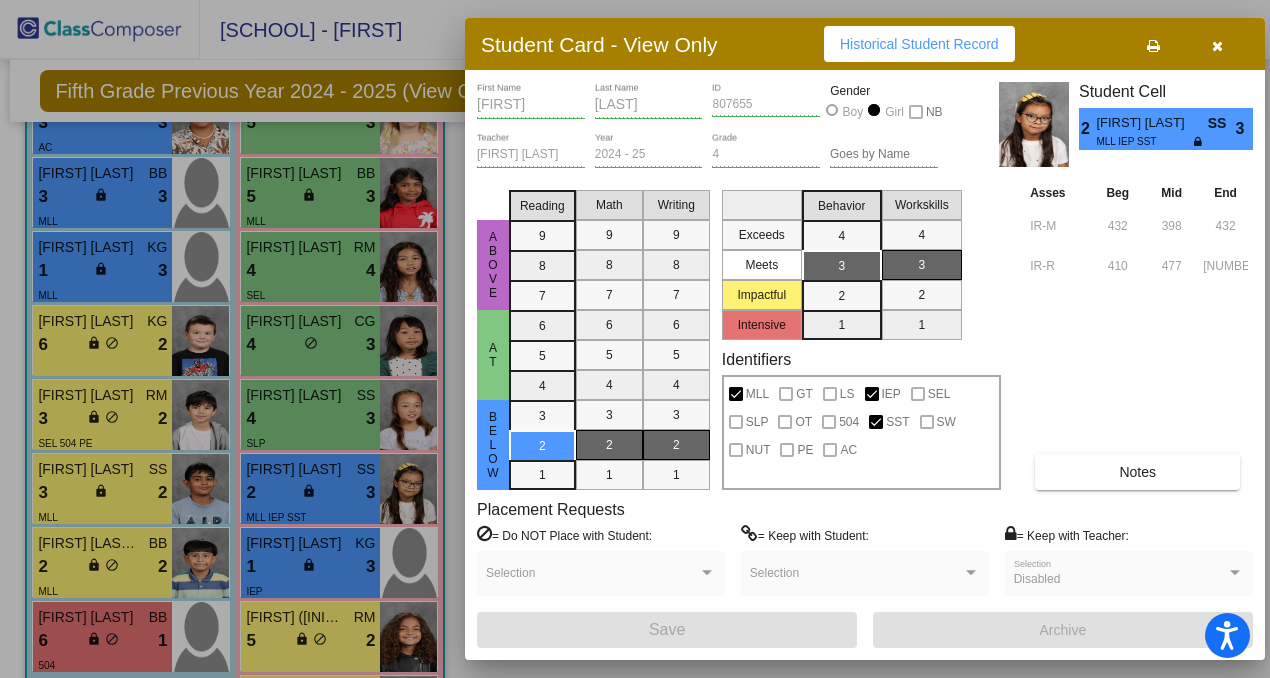 click at bounding box center [1217, 46] 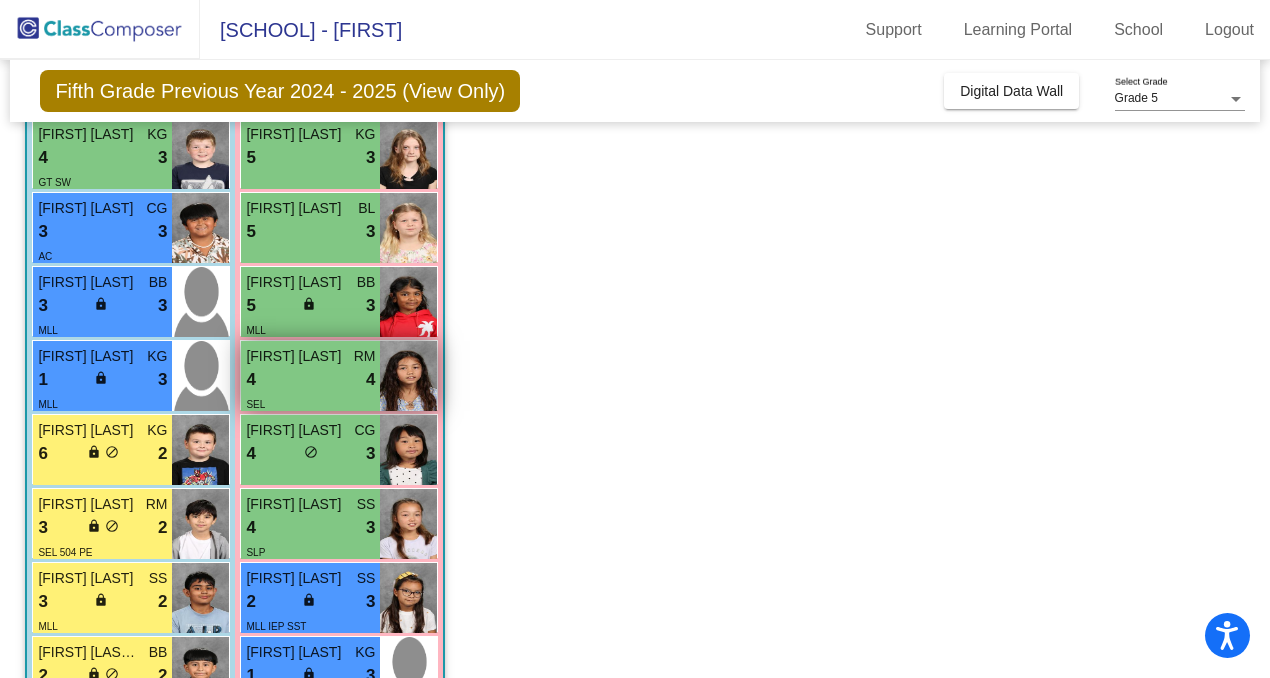 scroll, scrollTop: 487, scrollLeft: 0, axis: vertical 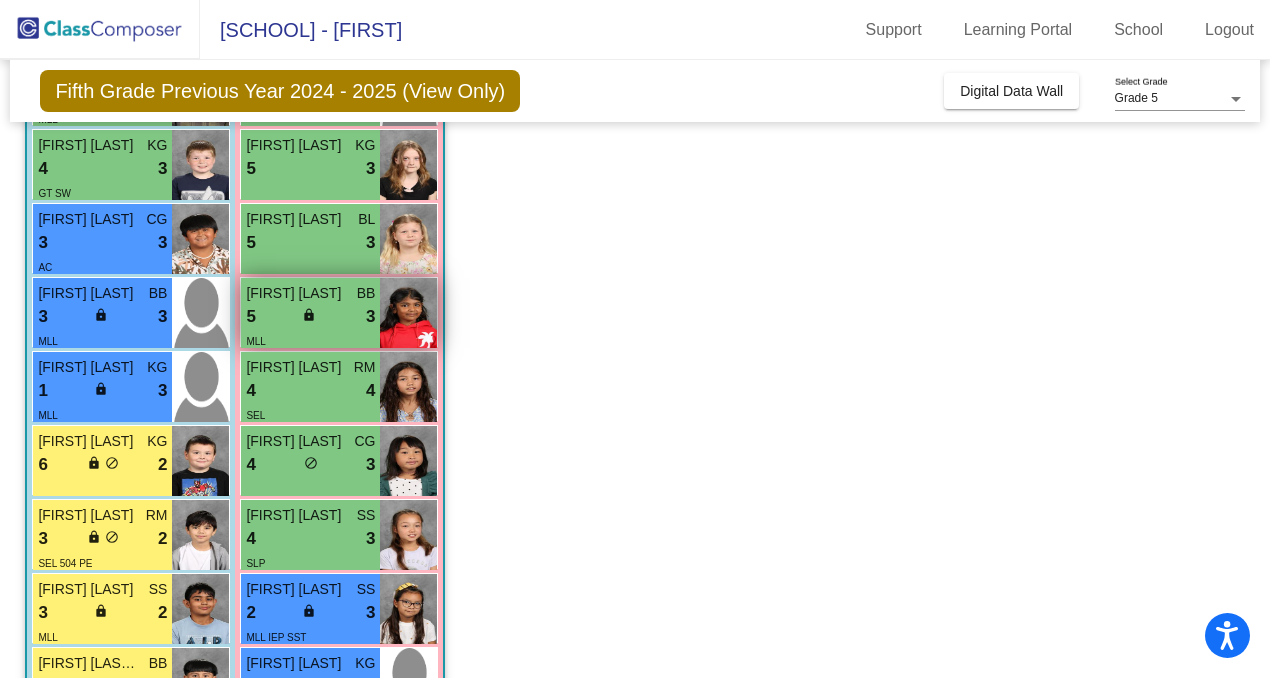 click on "3" at bounding box center [370, 317] 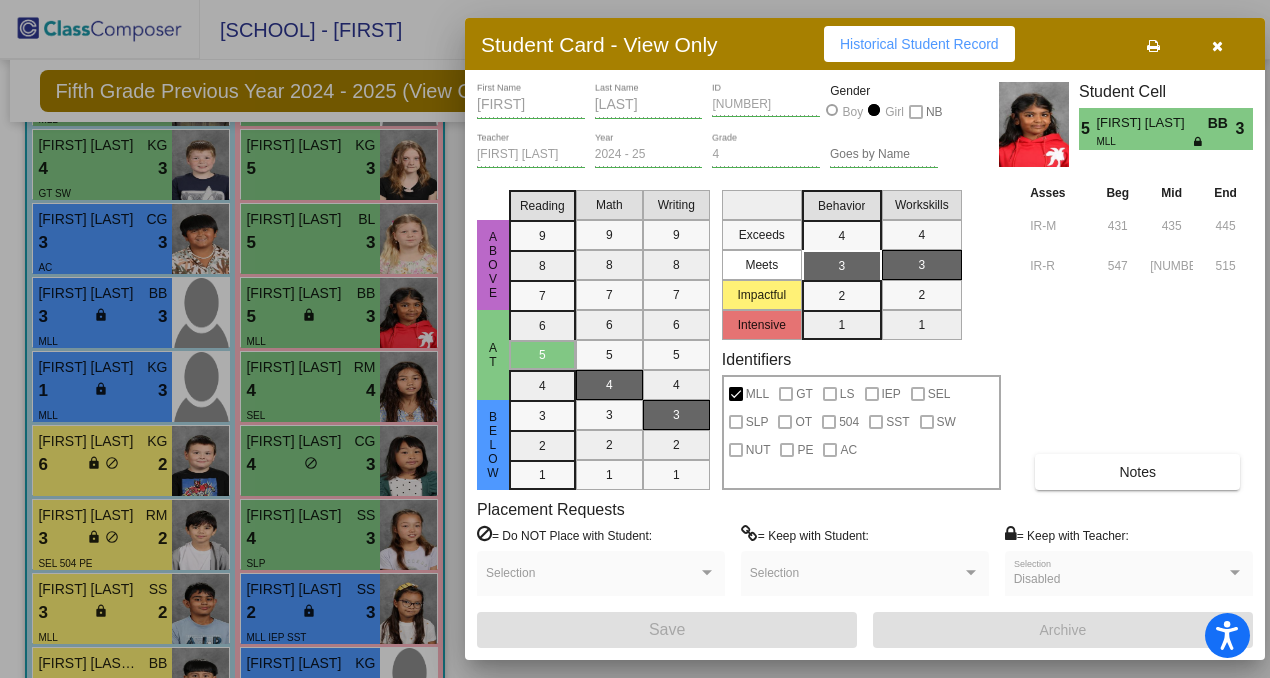 click at bounding box center (1217, 46) 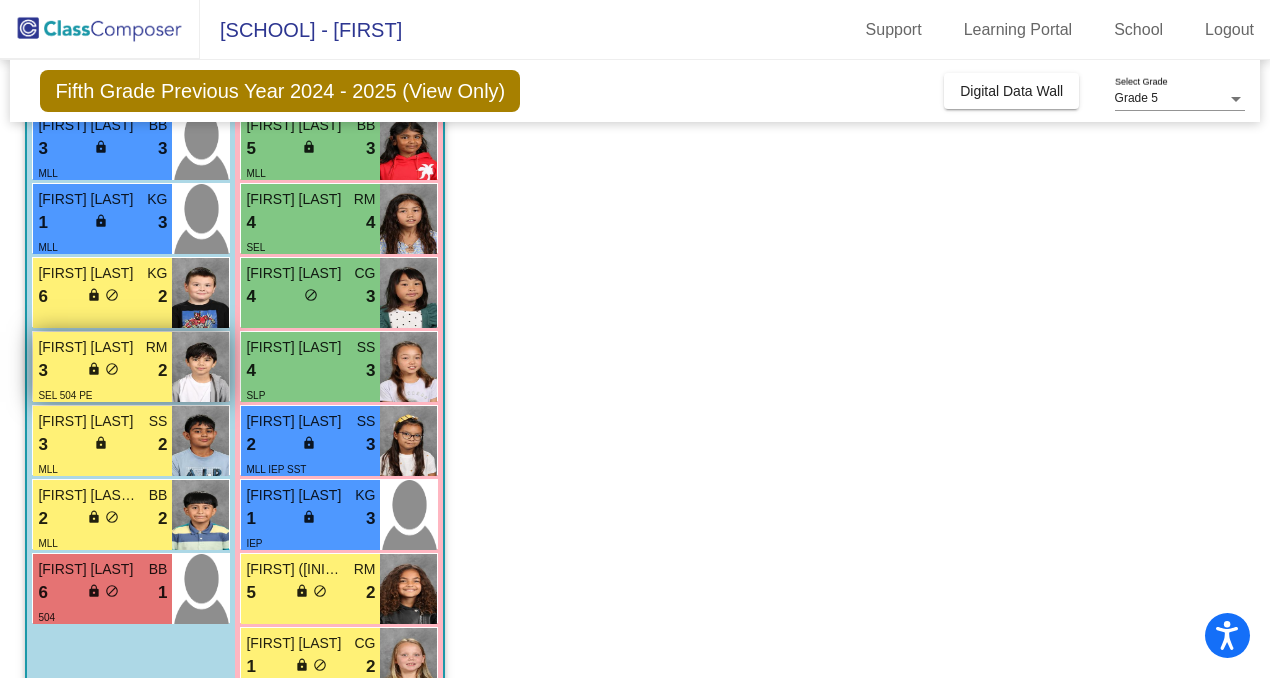 scroll, scrollTop: 656, scrollLeft: 0, axis: vertical 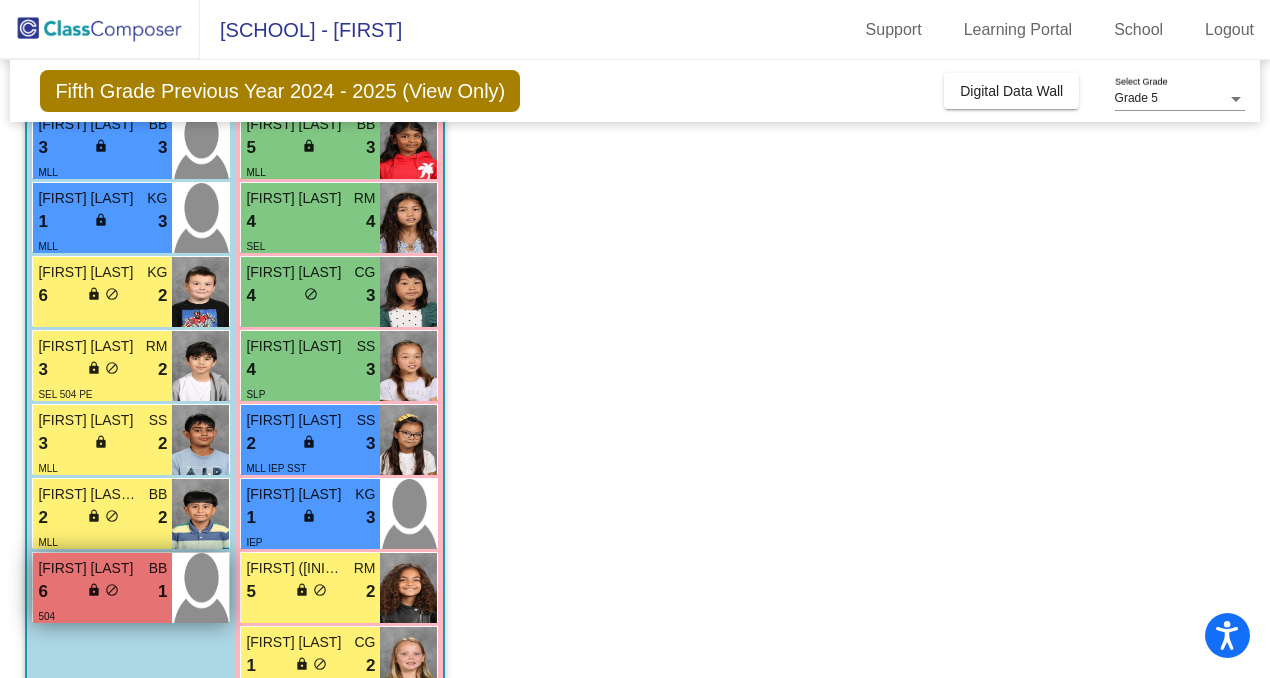 click on "6 lock do_not_disturb_alt 1" at bounding box center [102, 592] 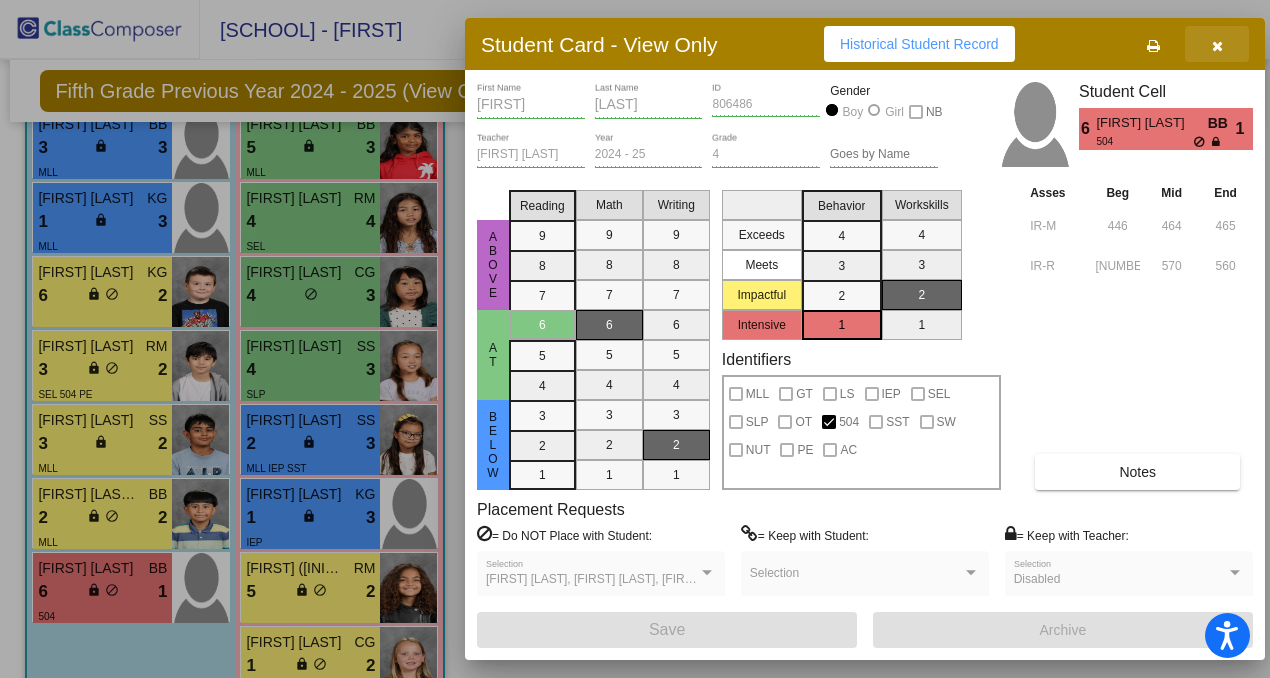 click at bounding box center (1217, 44) 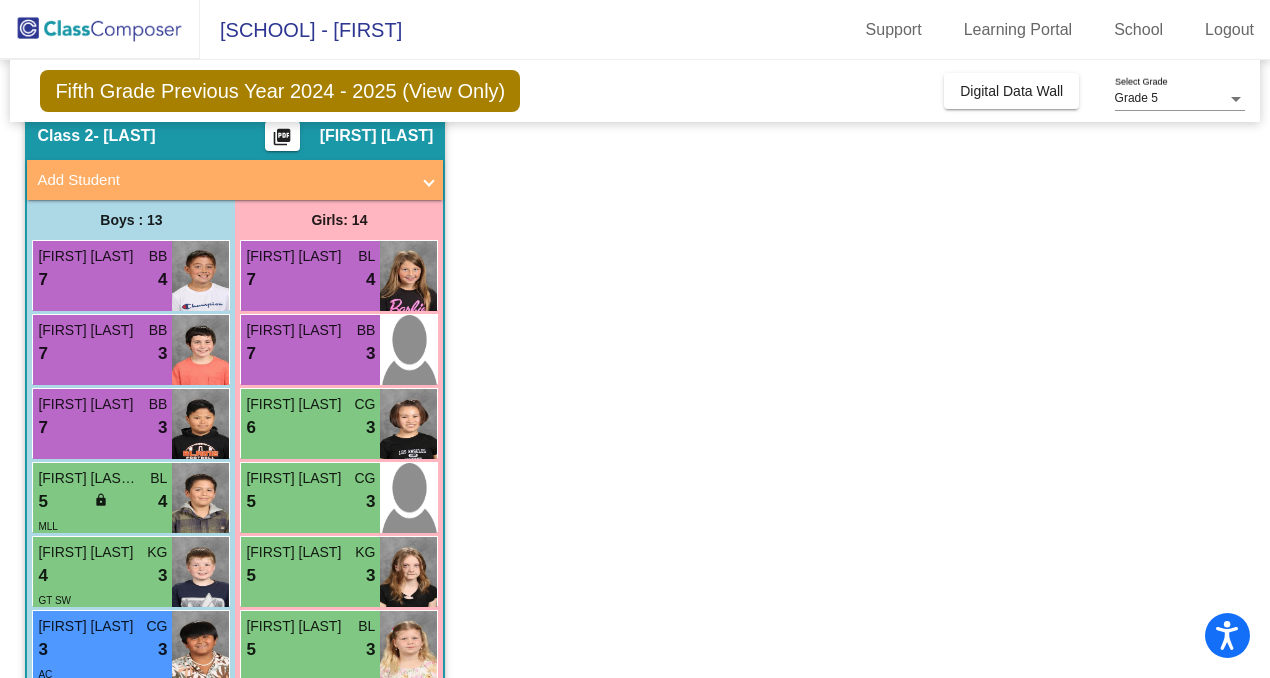 scroll, scrollTop: 0, scrollLeft: 0, axis: both 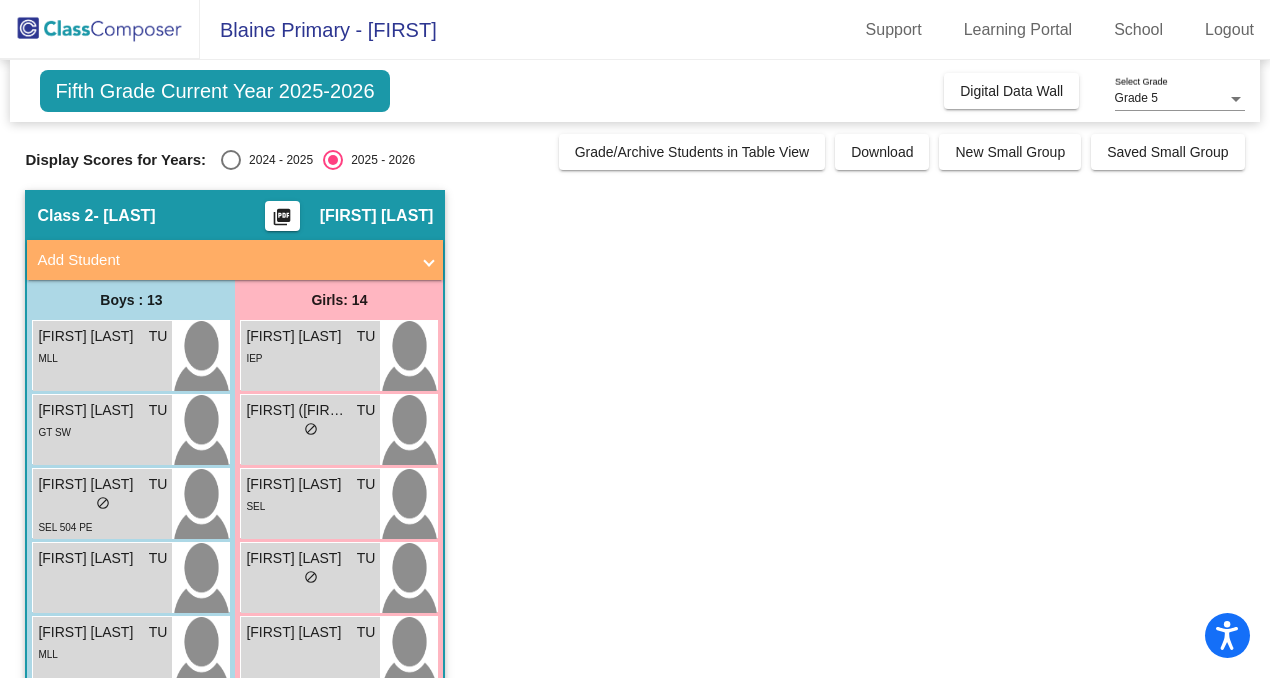 click at bounding box center [231, 160] 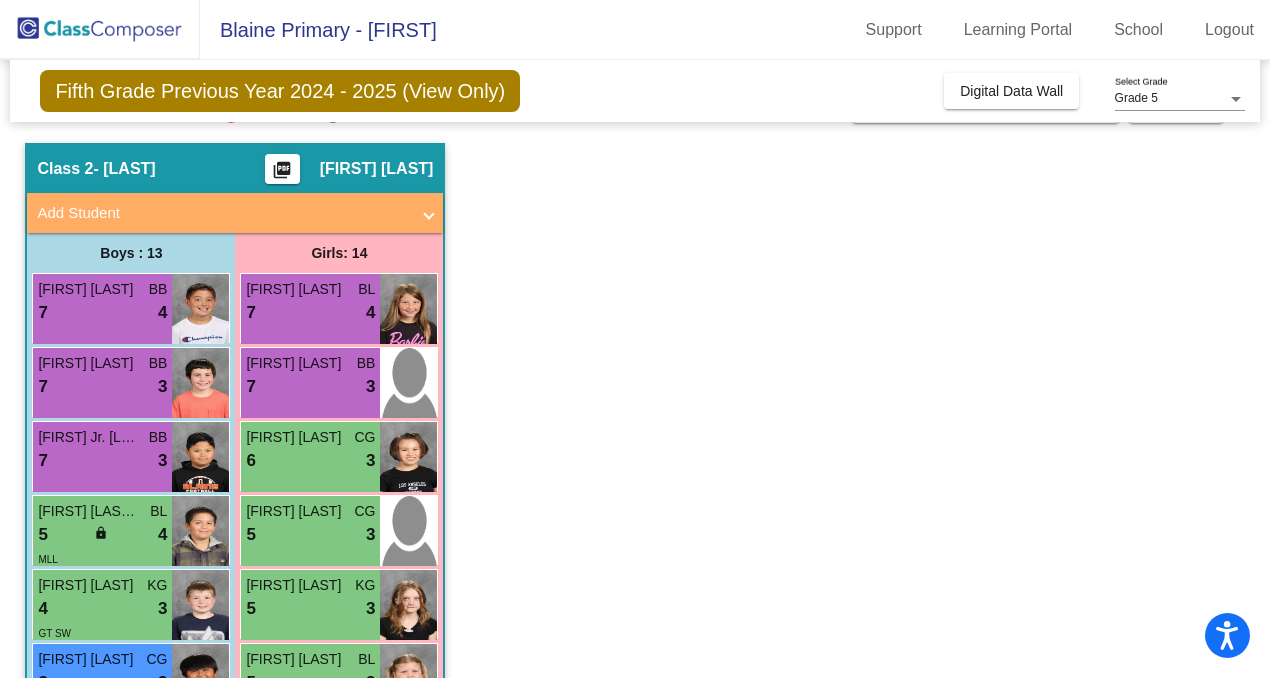 scroll, scrollTop: 0, scrollLeft: 0, axis: both 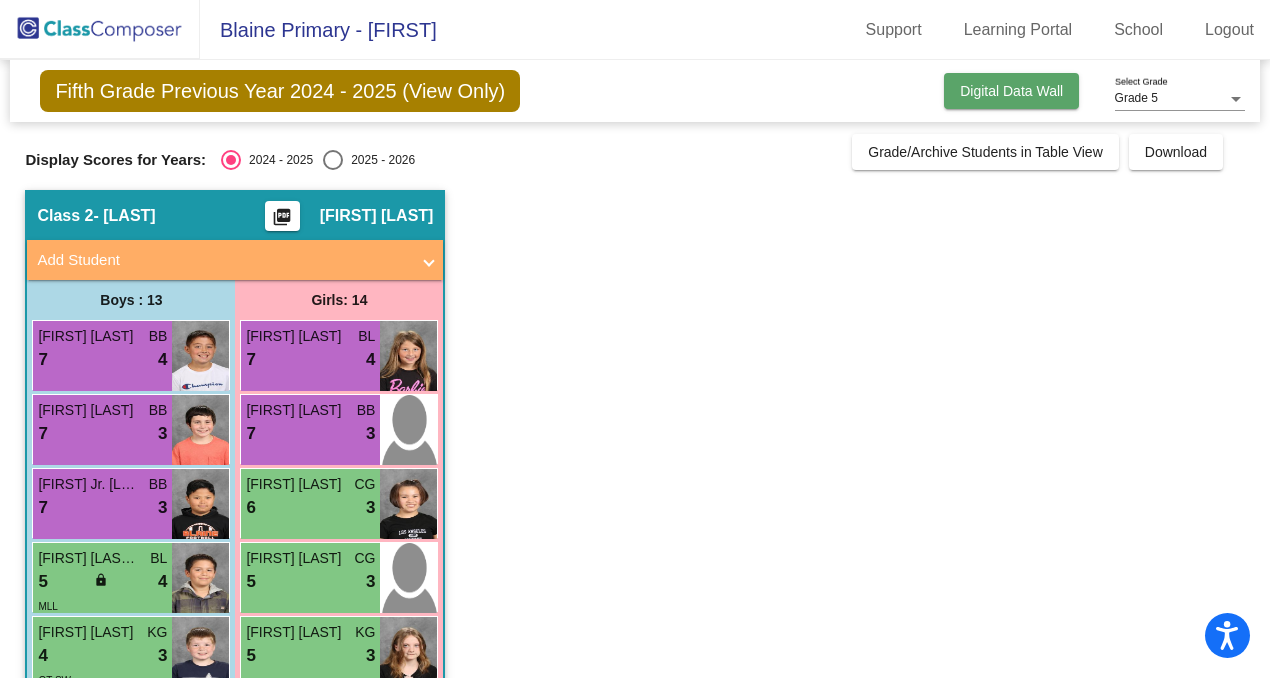click on "Digital Data Wall" 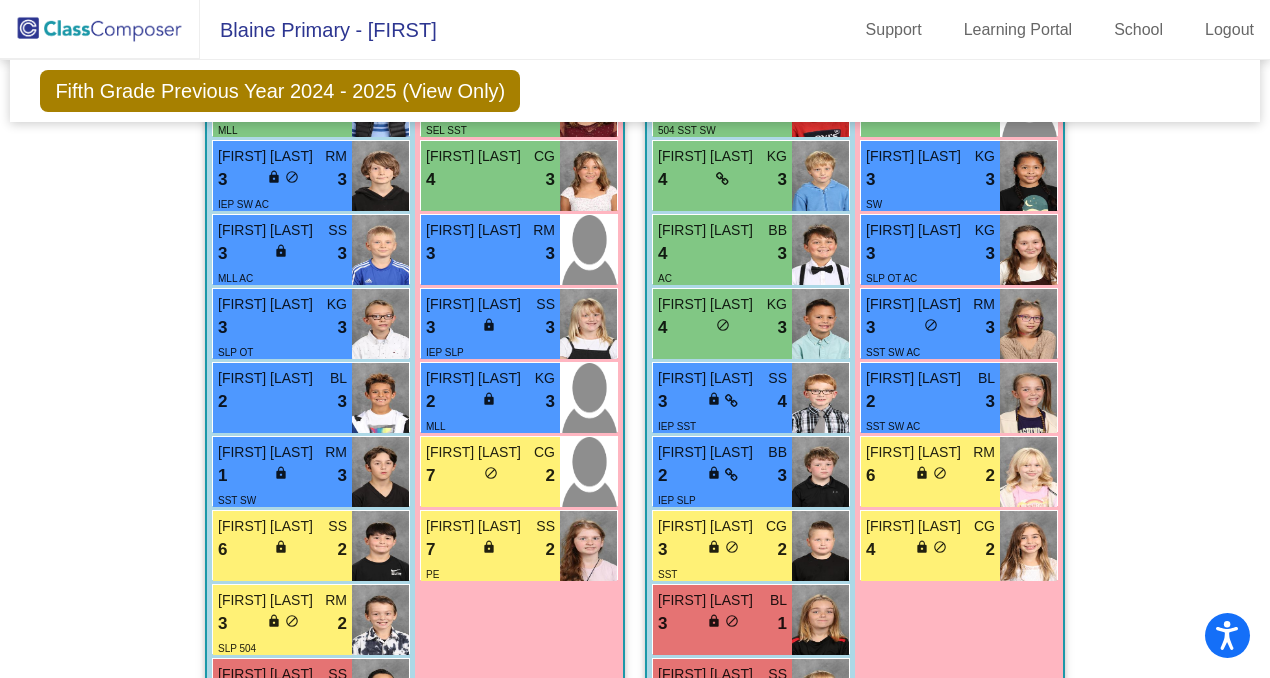 scroll, scrollTop: 3500, scrollLeft: 0, axis: vertical 